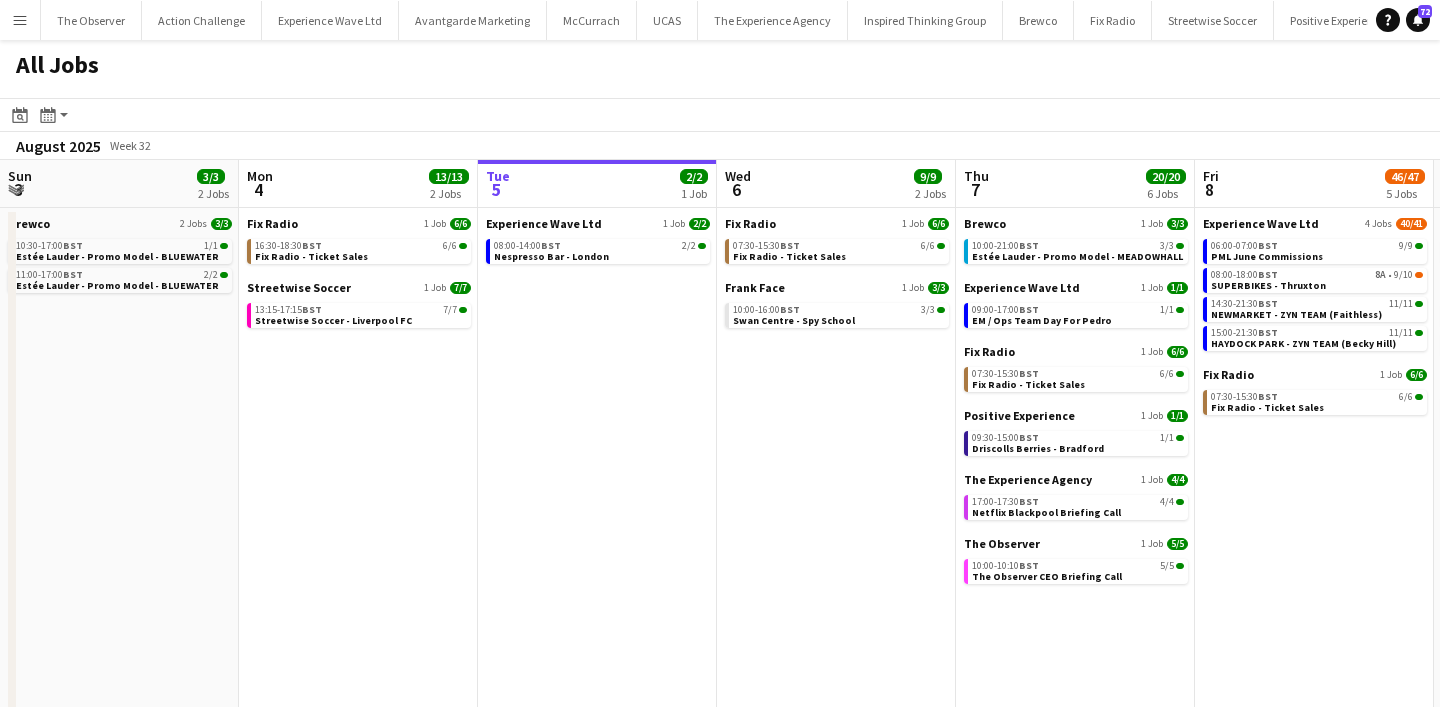 scroll, scrollTop: 0, scrollLeft: 0, axis: both 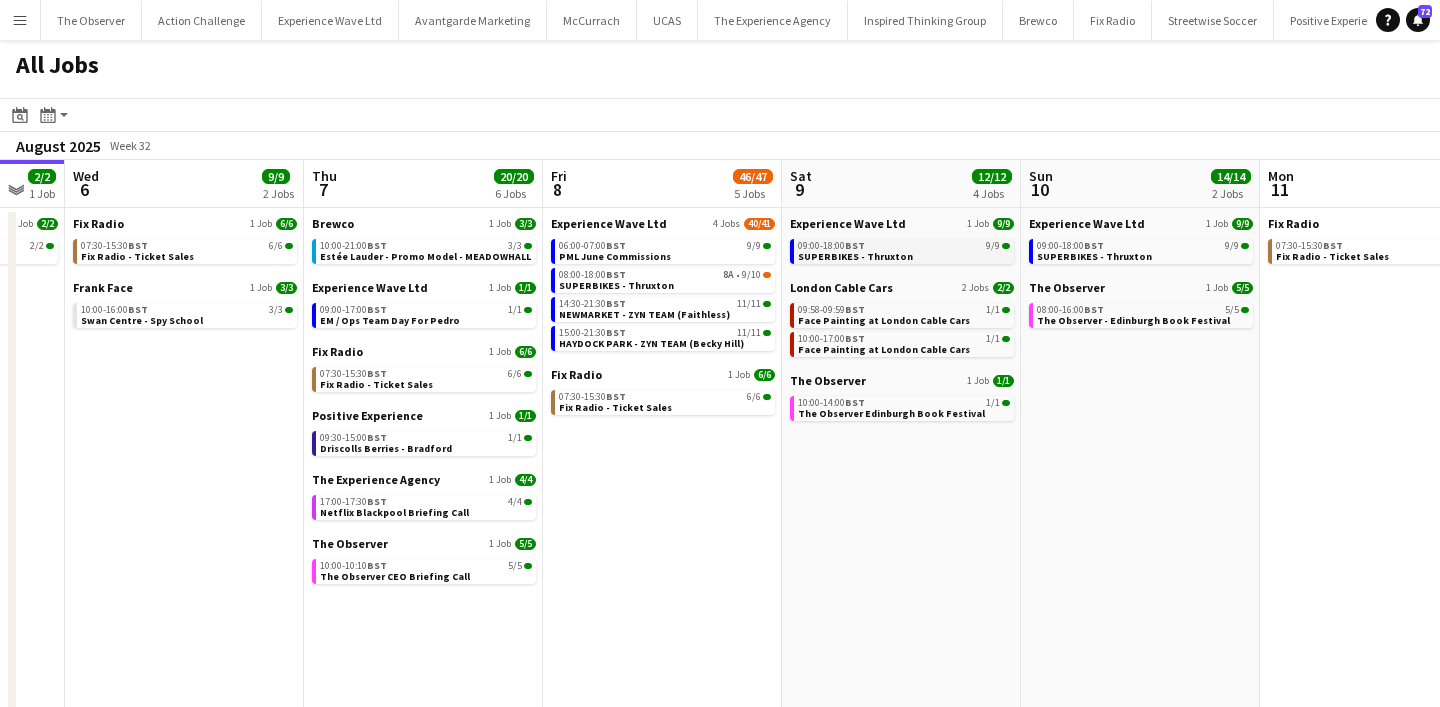 click on "09:00-18:00    BST   9/9   SUPERBIKES - Thruxton" at bounding box center (902, 251) 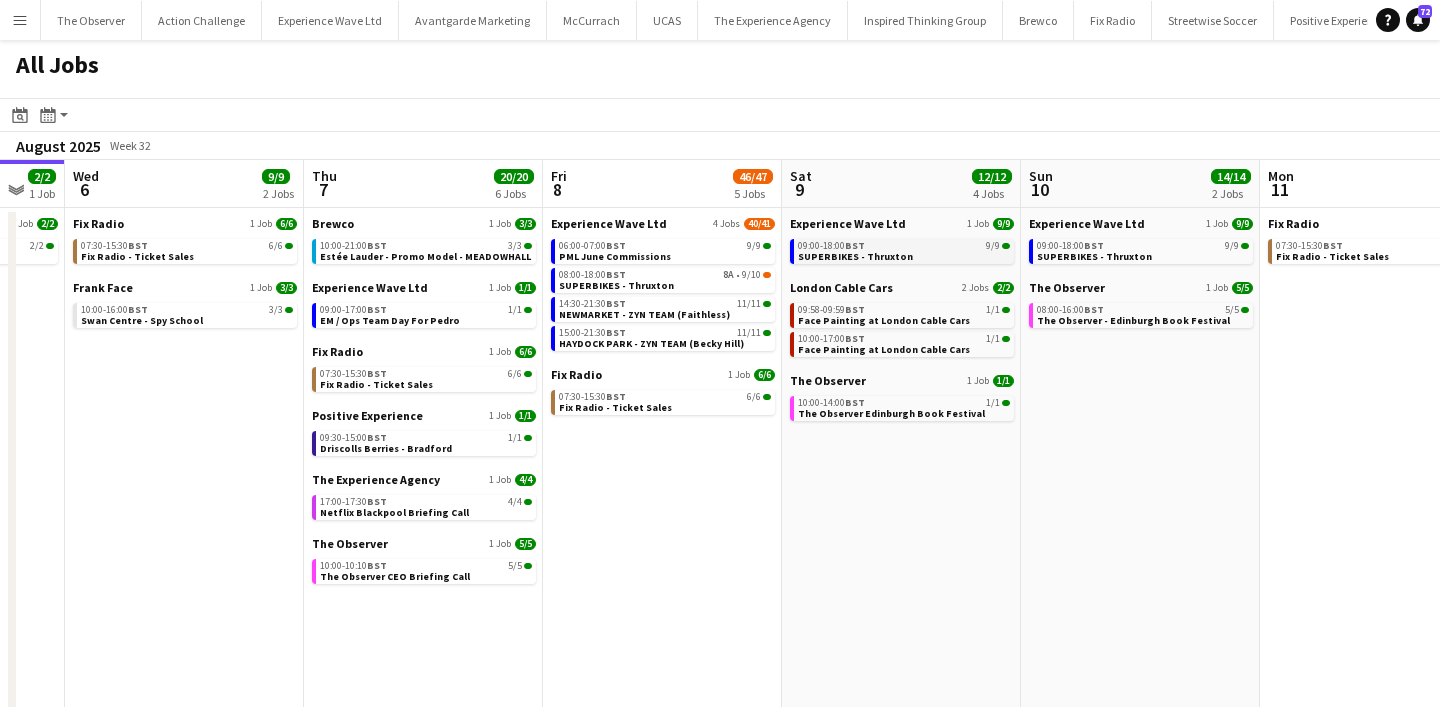 click on "09:00-18:00    BST   9/9   SUPERBIKES - Thruxton" at bounding box center (902, 251) 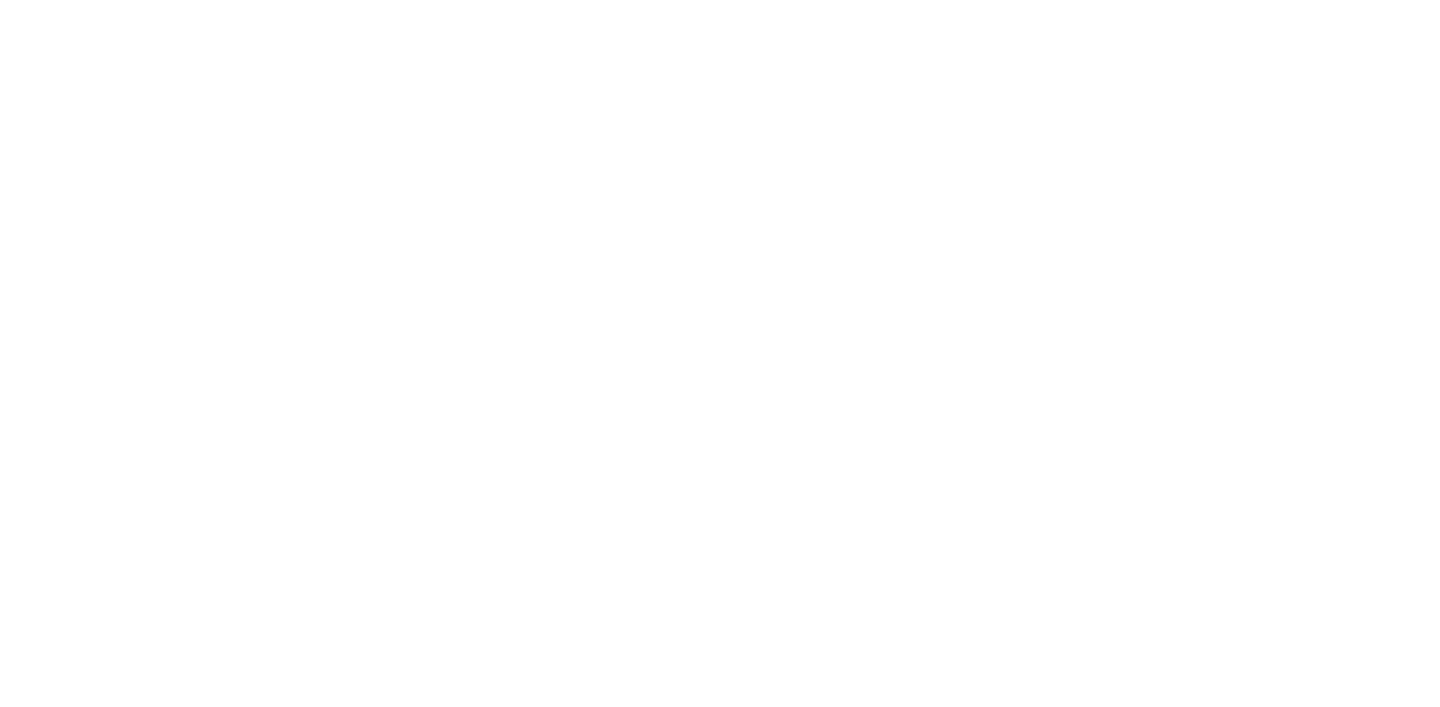 scroll, scrollTop: 0, scrollLeft: 0, axis: both 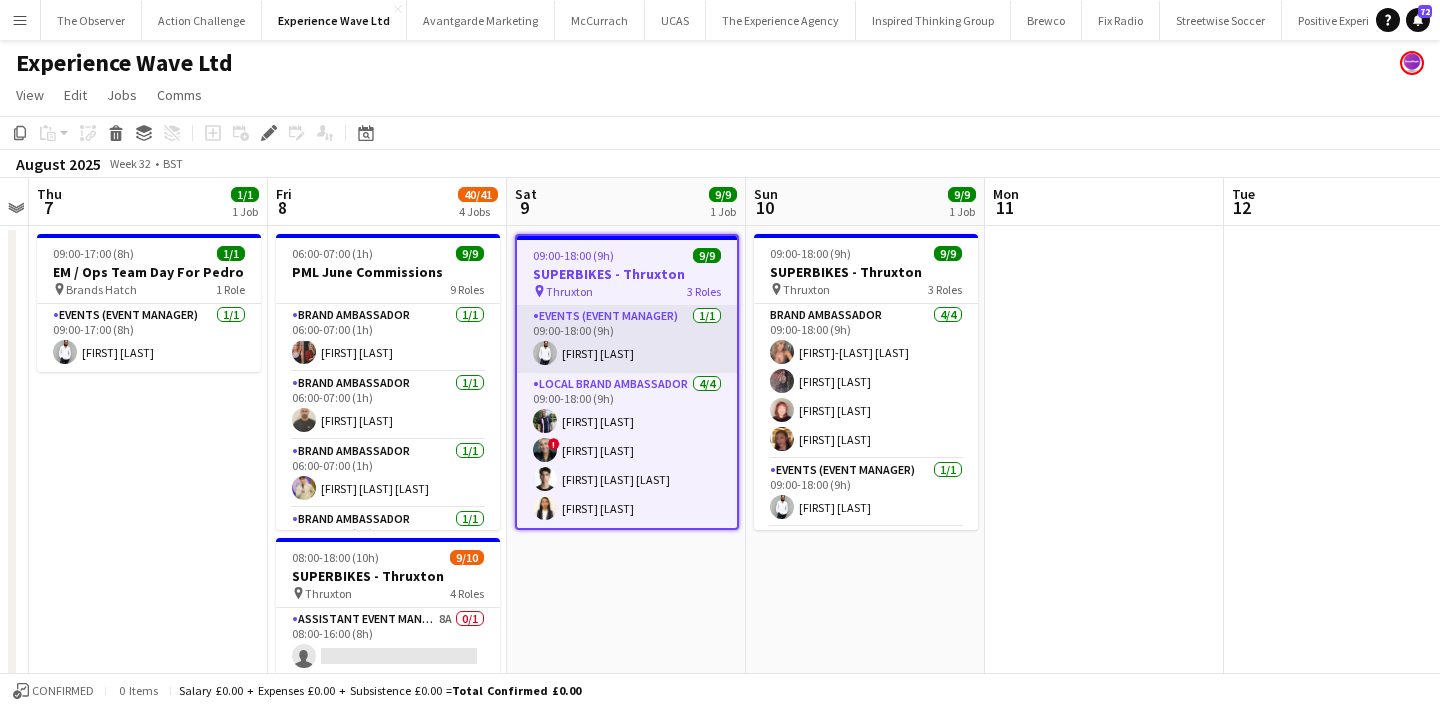 click on "Local Brand Ambassador   4/4   09:00-18:00 (9h)
[FIRST] [LAST] ! [FIRST] [LAST] [FIRST] [LAST] [FIRST] [LAST]" at bounding box center [627, 450] 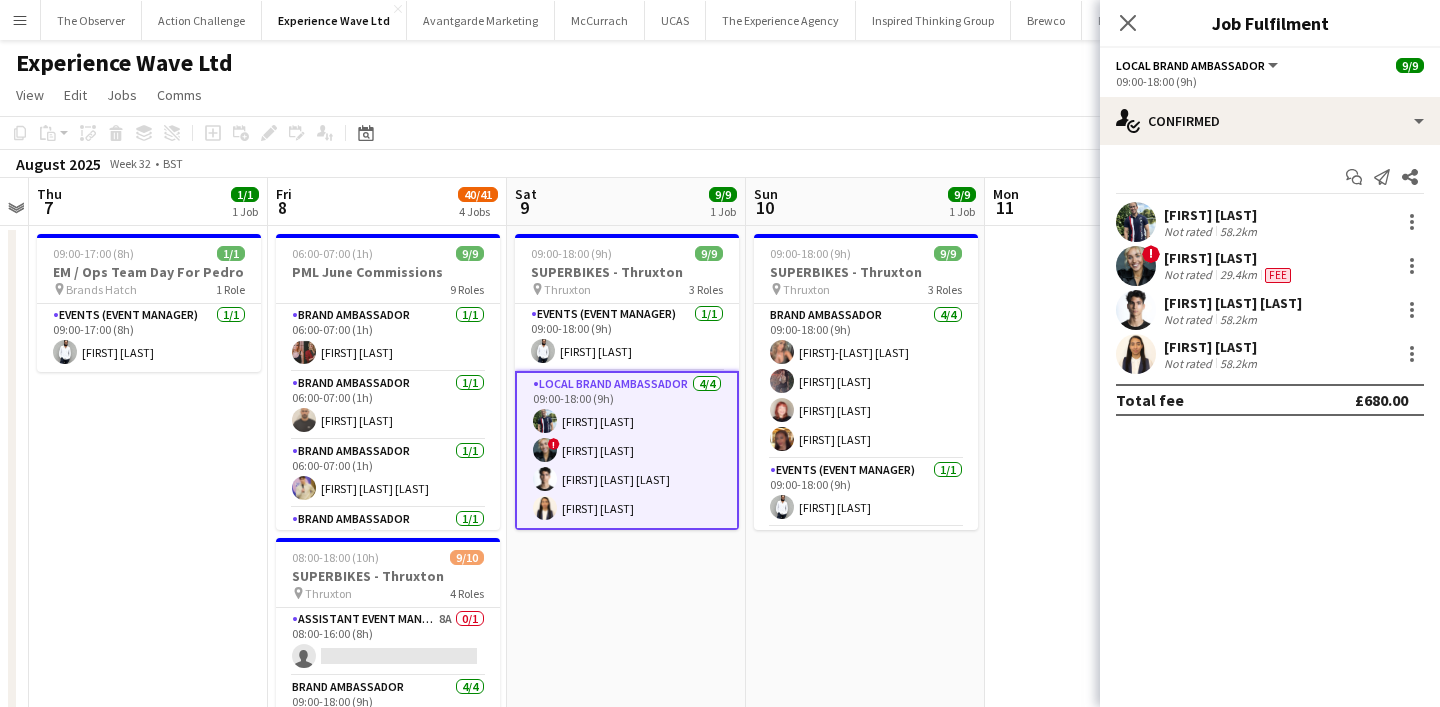 click at bounding box center [1136, 354] 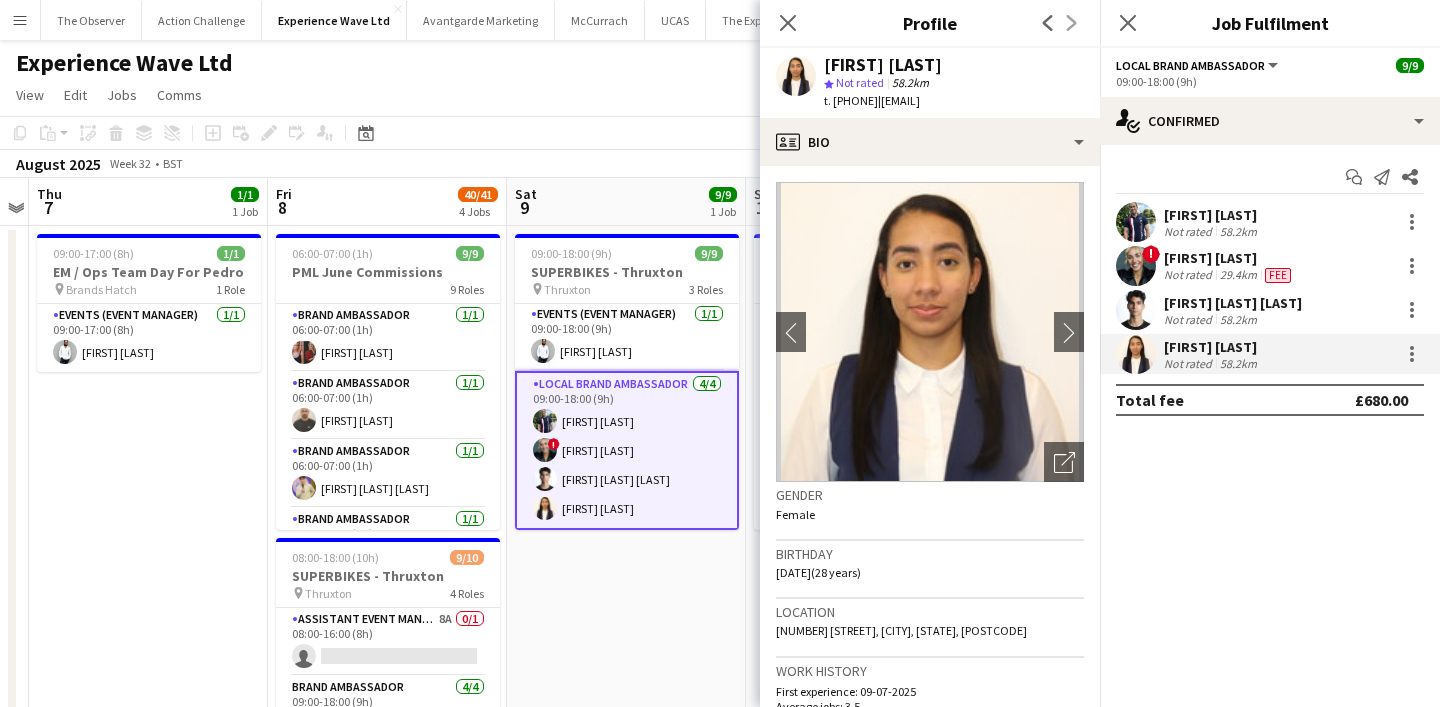 click on "t. [PHONE]" 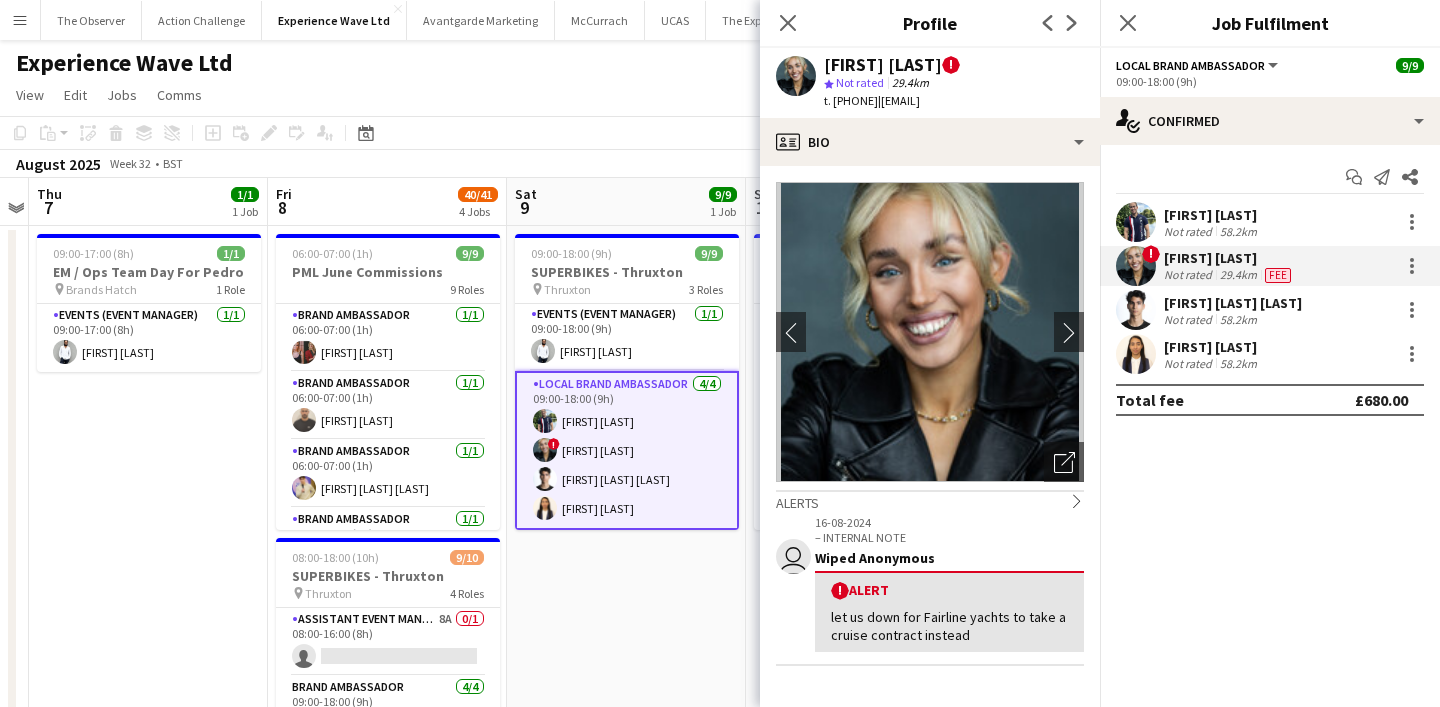 click on "t. [PHONE]" 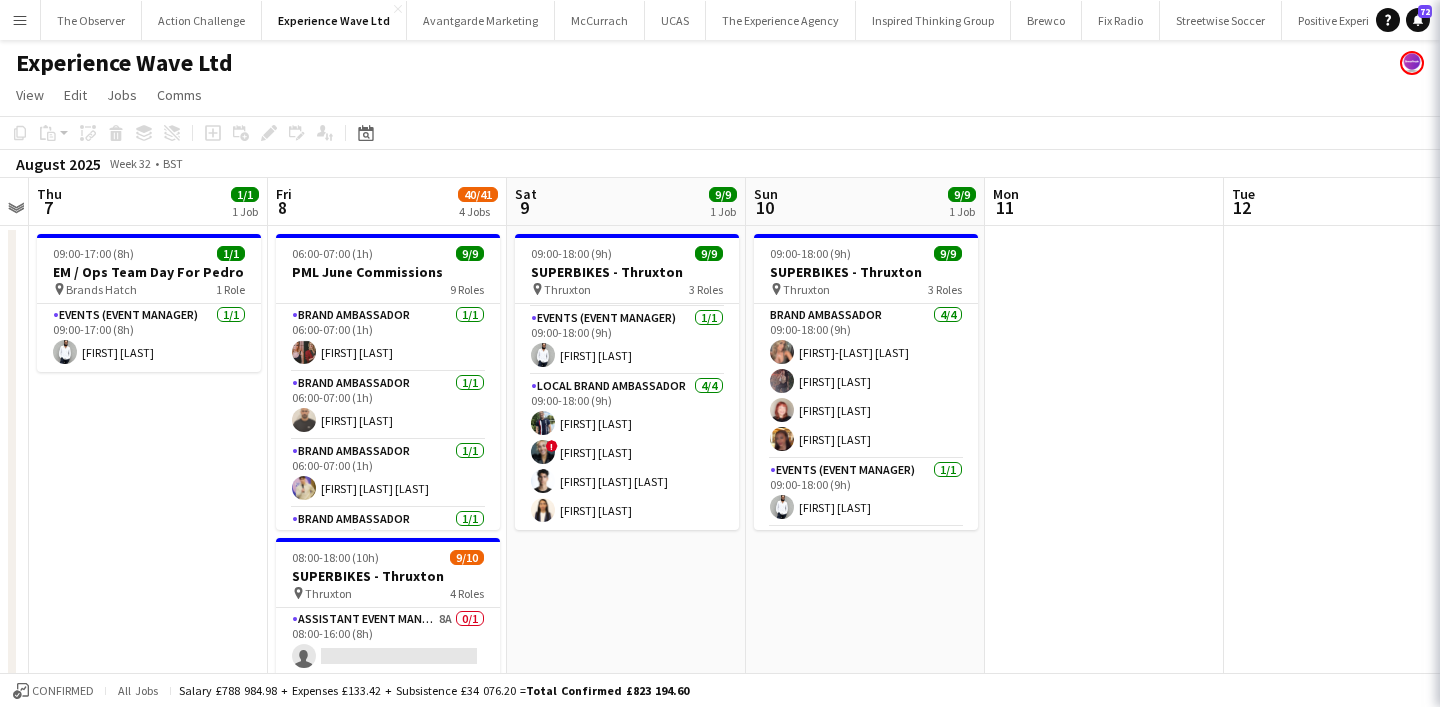 scroll, scrollTop: 152, scrollLeft: 0, axis: vertical 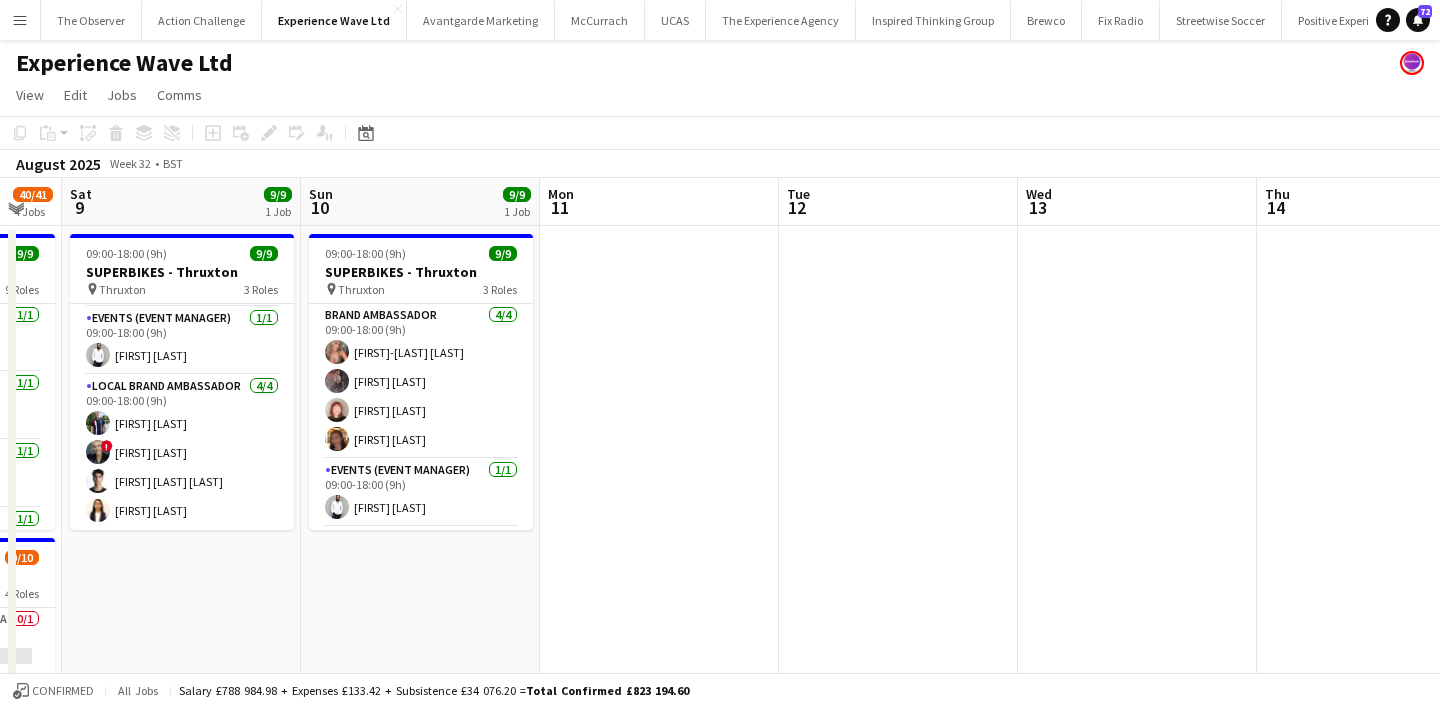 click on "Menu" at bounding box center [20, 20] 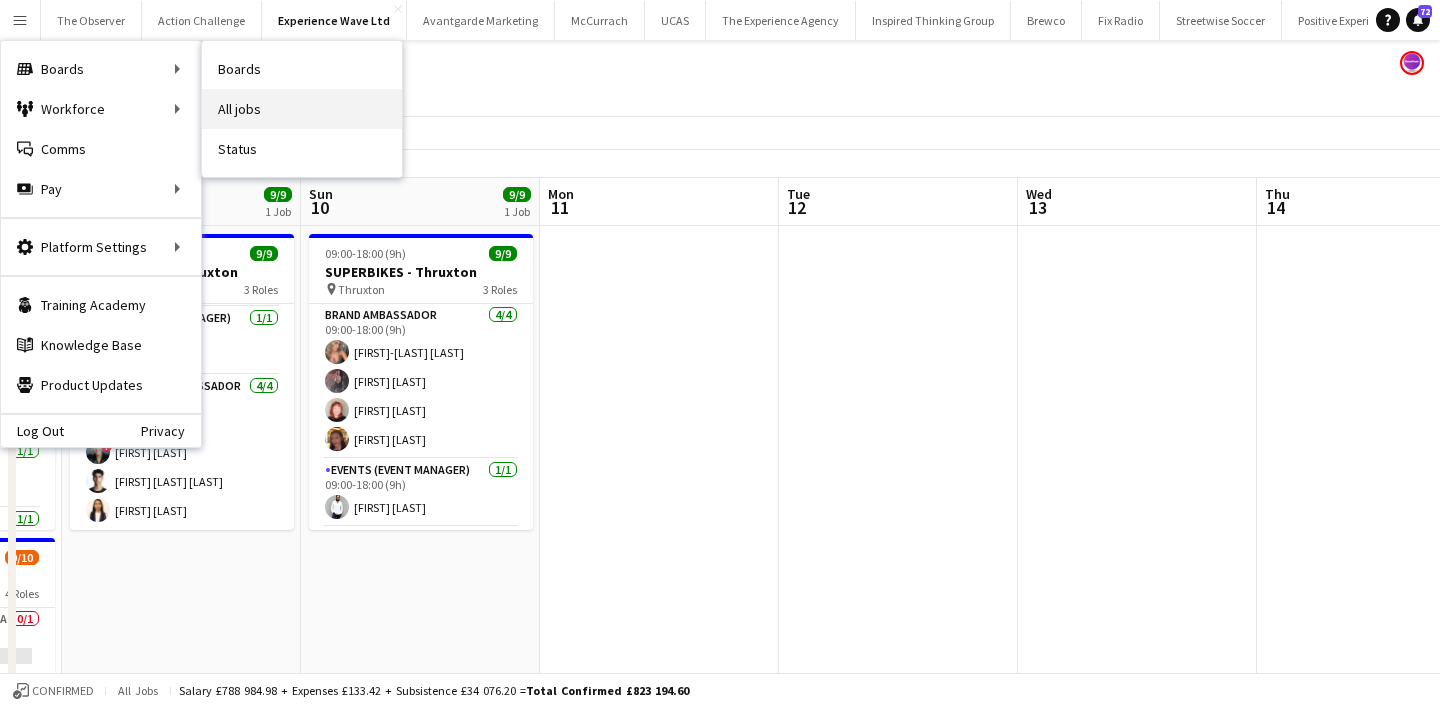 click on "All jobs" at bounding box center (302, 109) 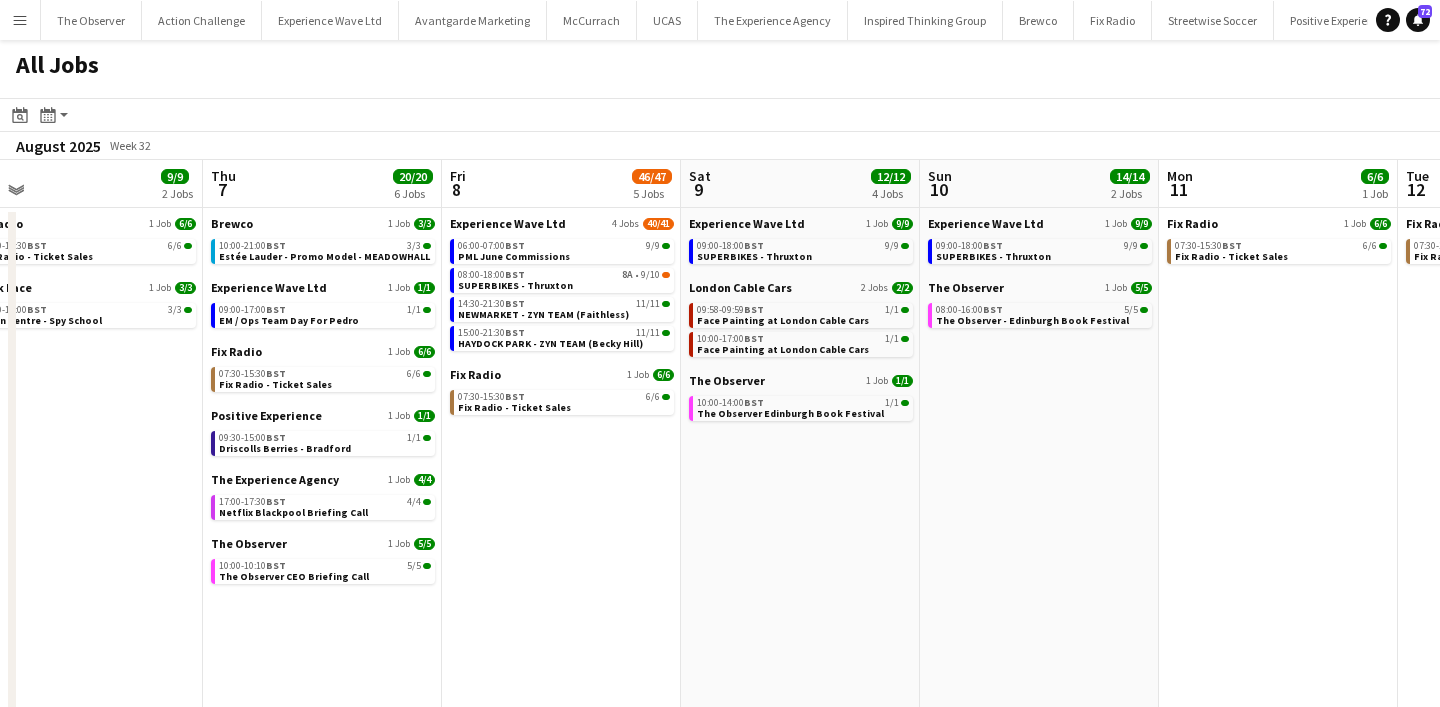 scroll, scrollTop: 0, scrollLeft: 513, axis: horizontal 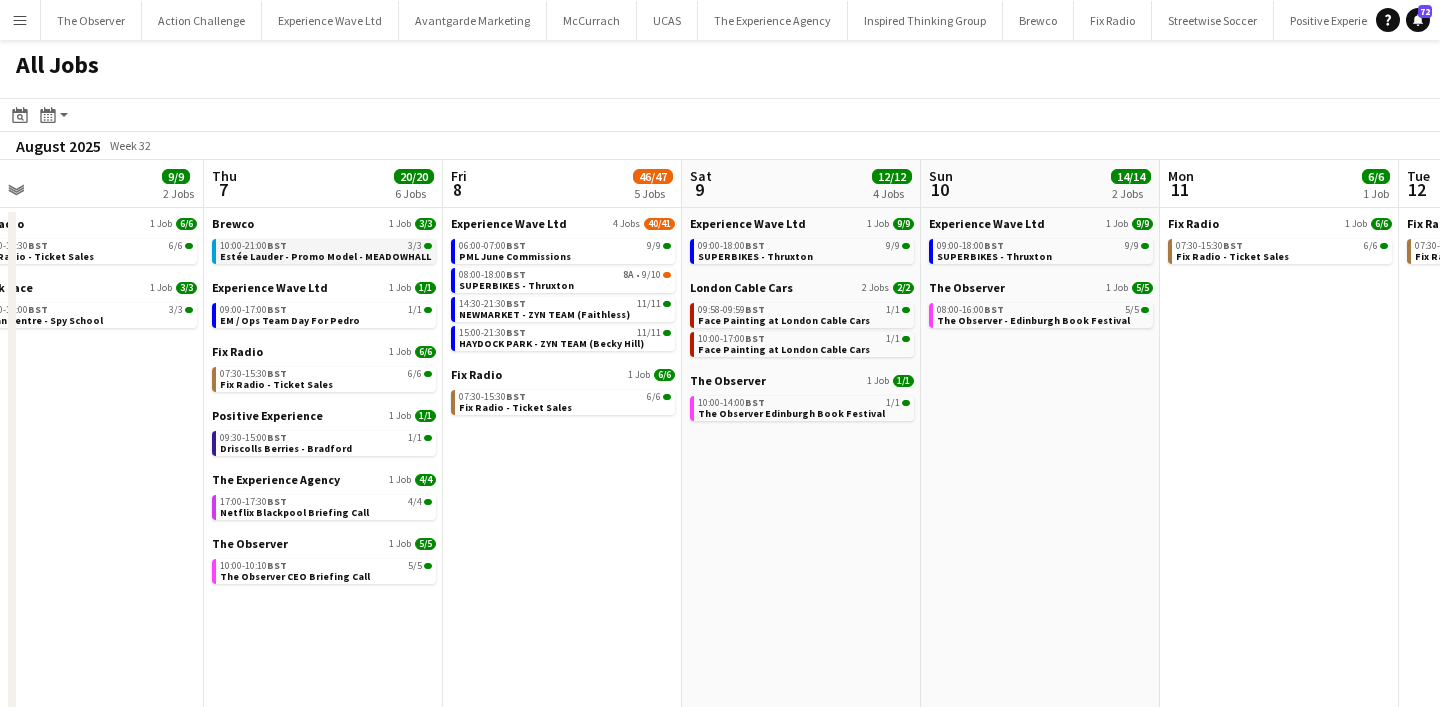 click on "[TIME]-[TIME]   BST   3/3   Estée Lauder - Promo Model - MEADOWHALL" at bounding box center (326, 250) 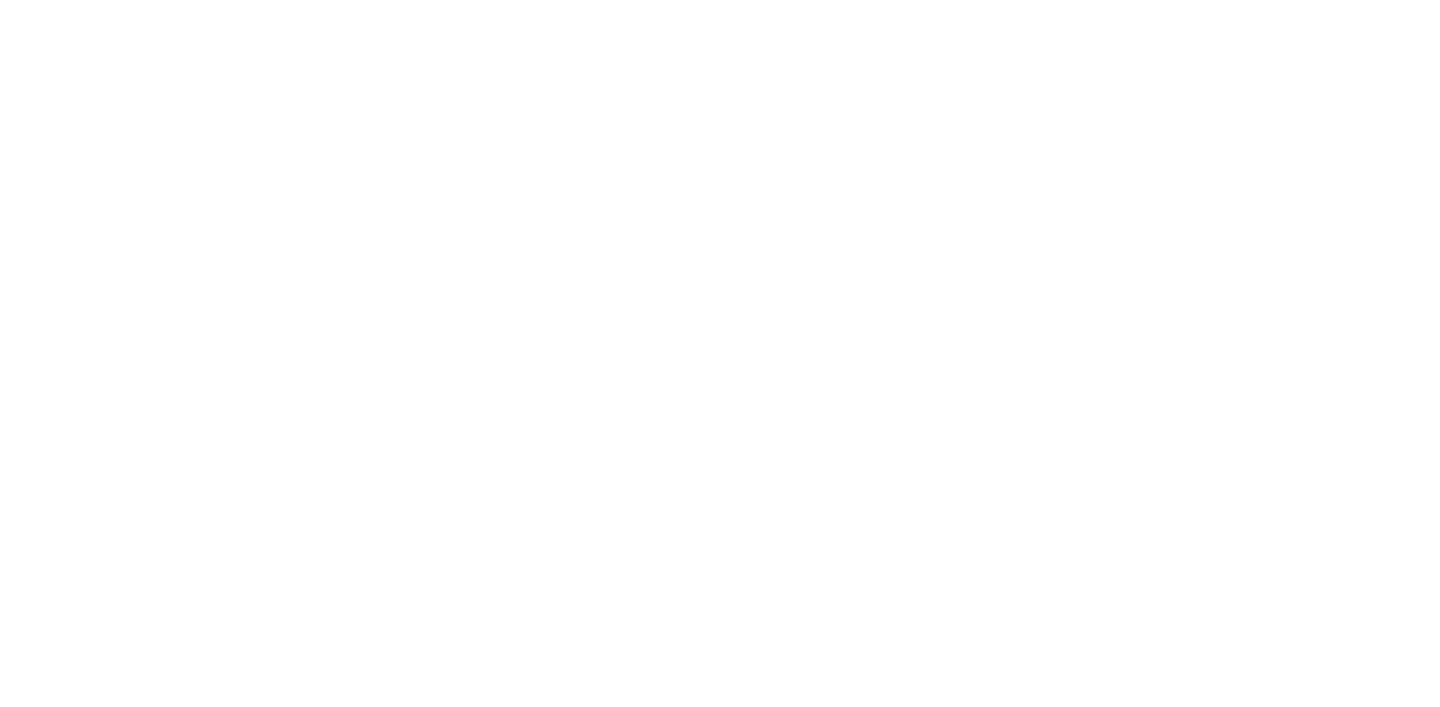 scroll, scrollTop: 0, scrollLeft: 0, axis: both 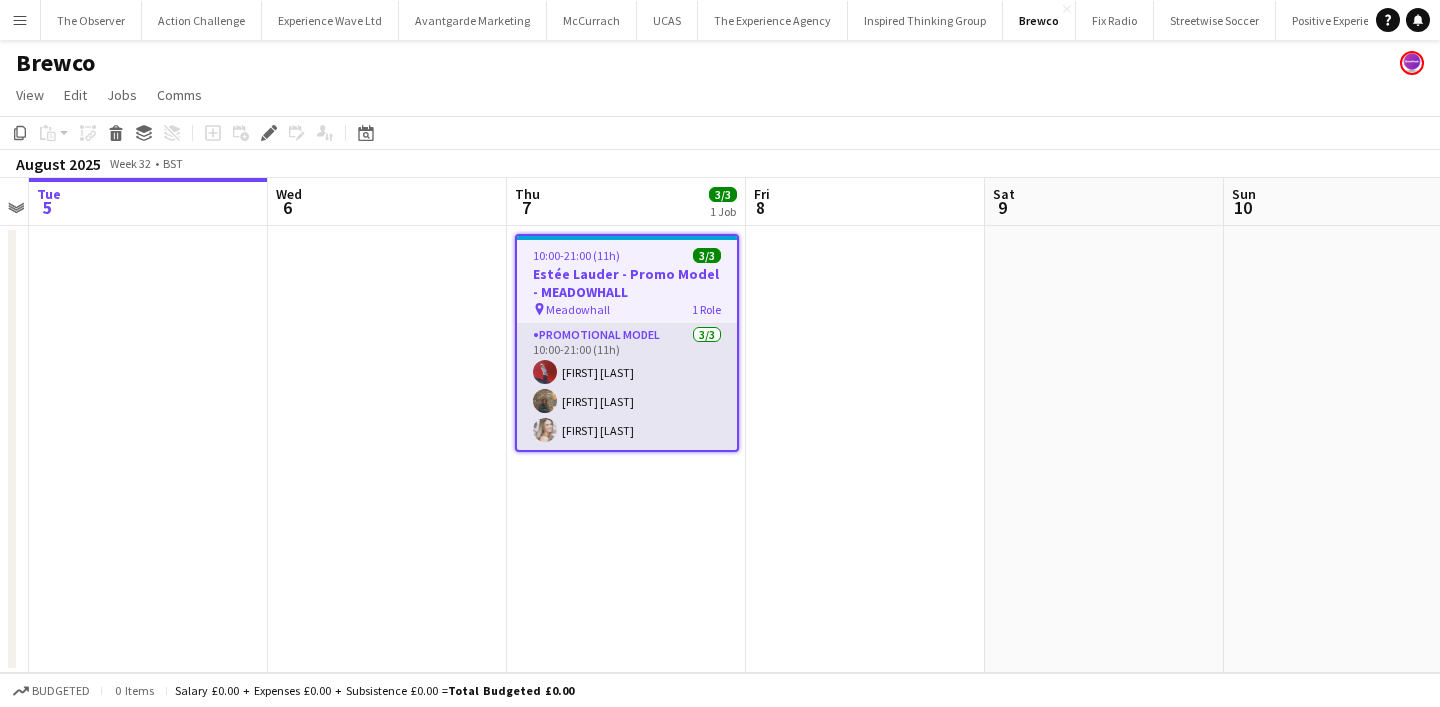 click on "Promotional Model   3/3   10:00-21:00 (11h)
Maisie Thearle Sijabuliso Paul Mpofu Amber Mitchell" at bounding box center (627, 387) 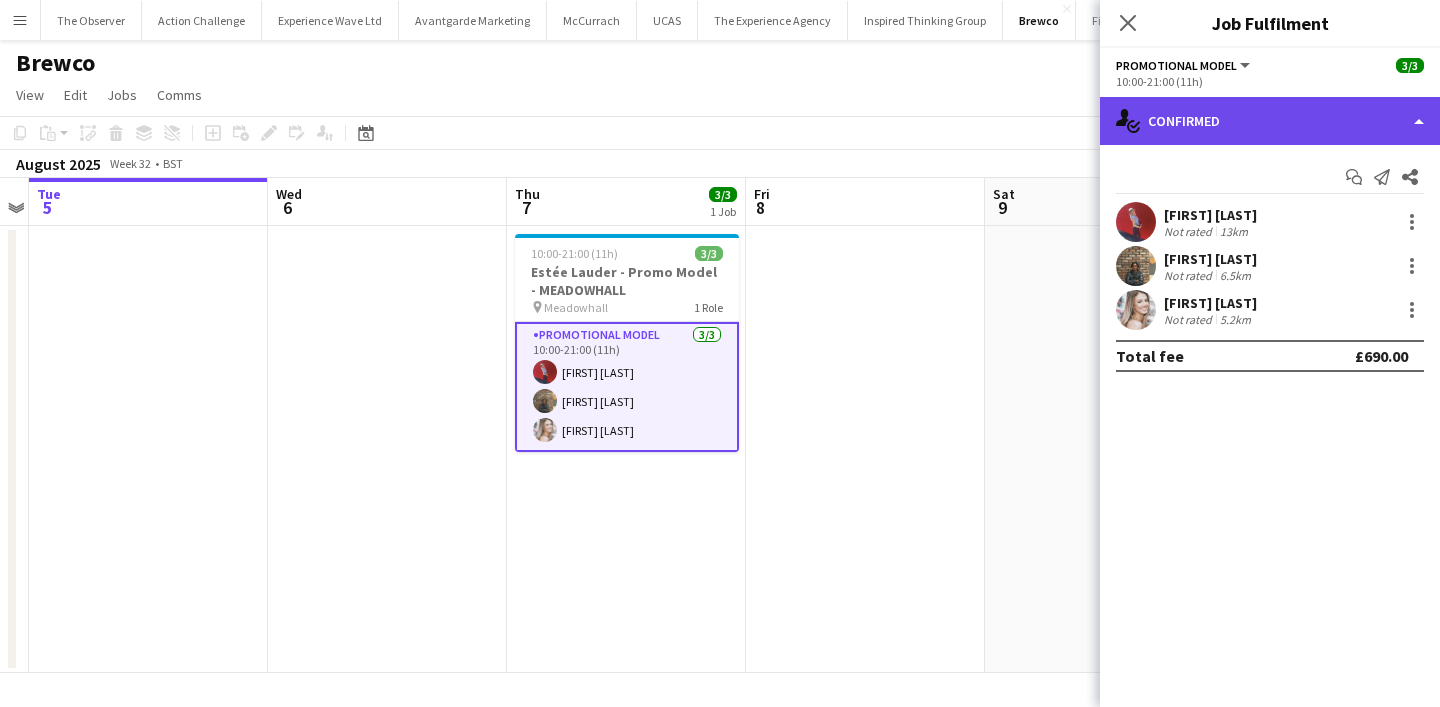 click on "single-neutral-actions-check-2
Confirmed" 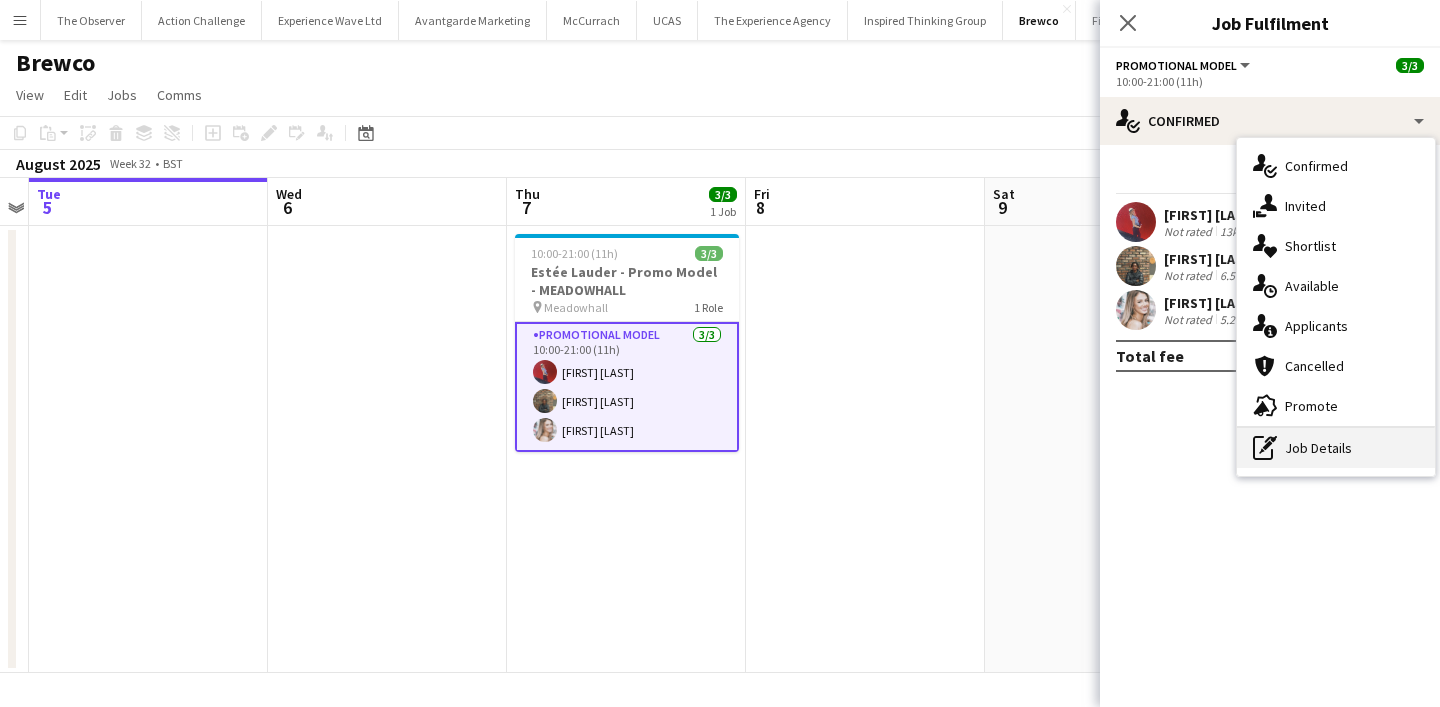 click on "pen-write
Job Details" at bounding box center [1336, 448] 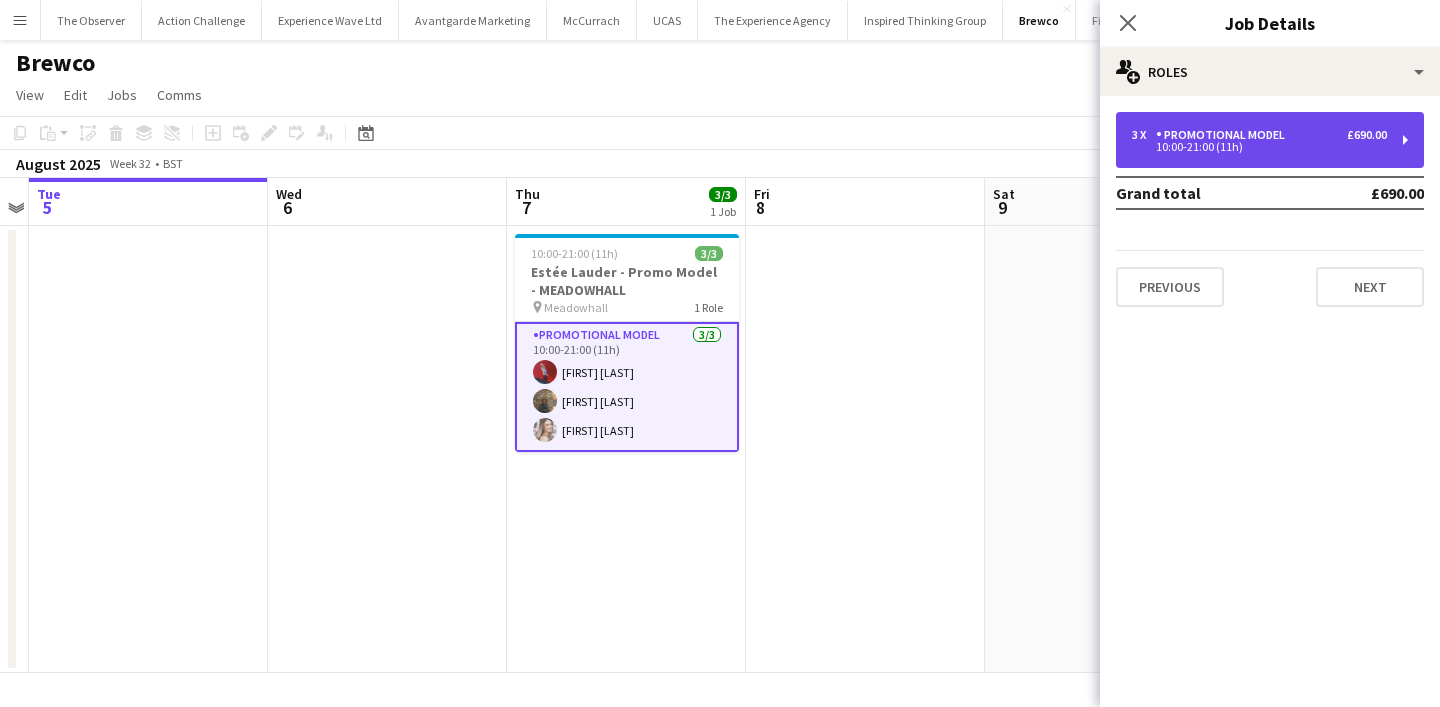 click on "10:00-21:00 (11h)" at bounding box center [1259, 147] 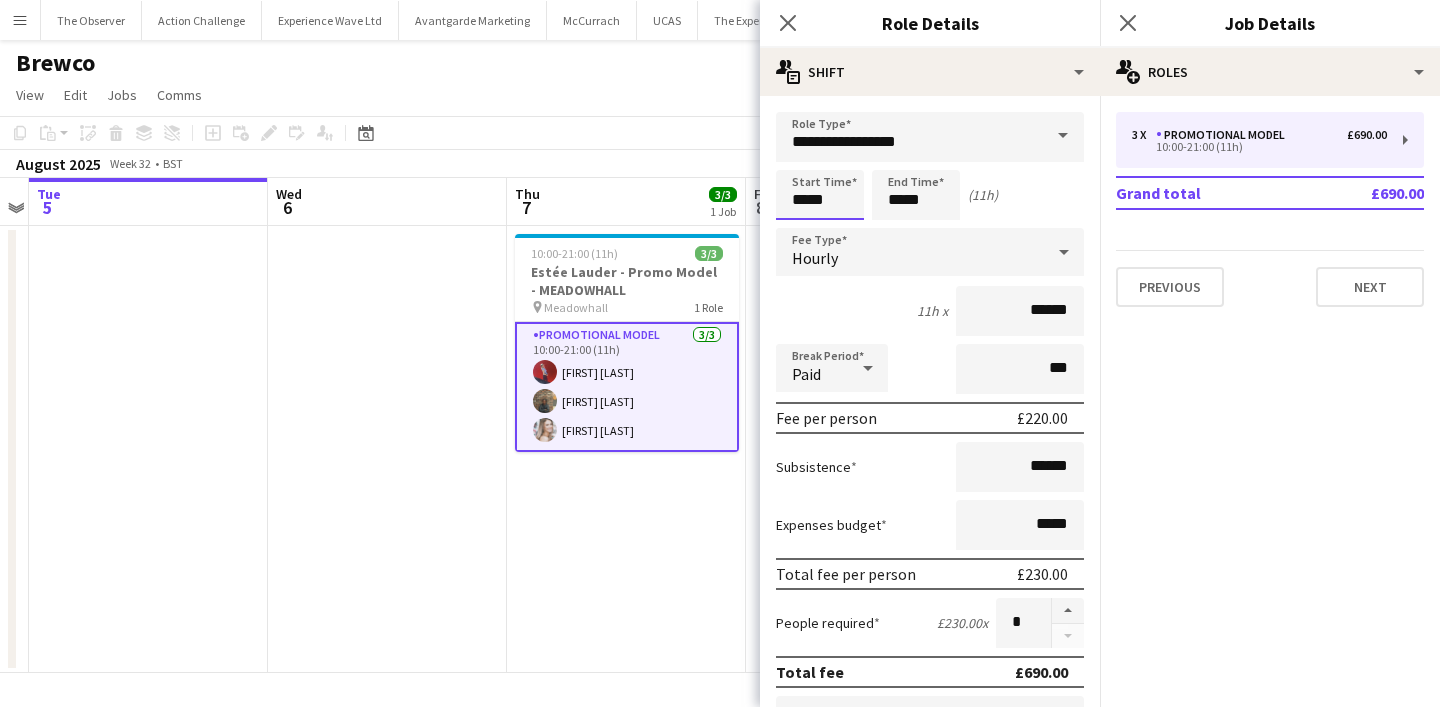 click on "*****" at bounding box center (820, 195) 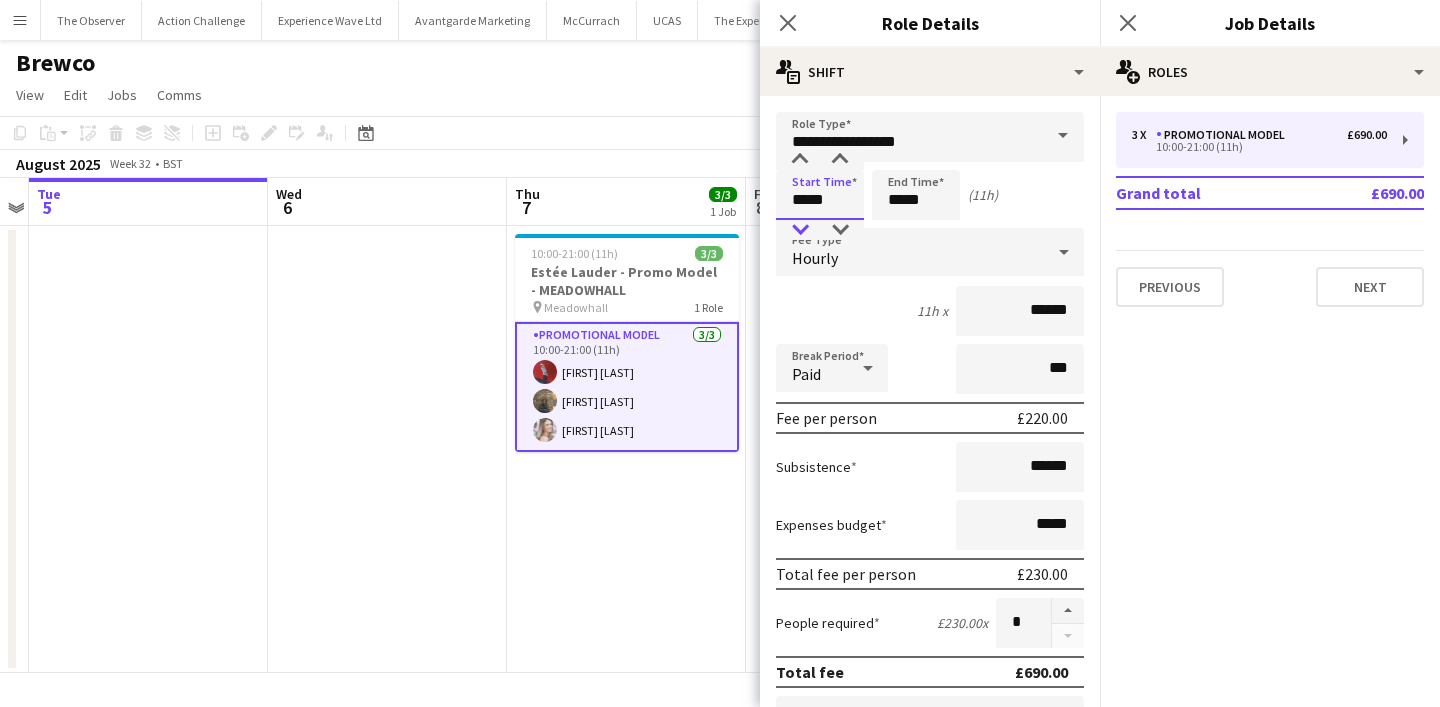type on "*****" 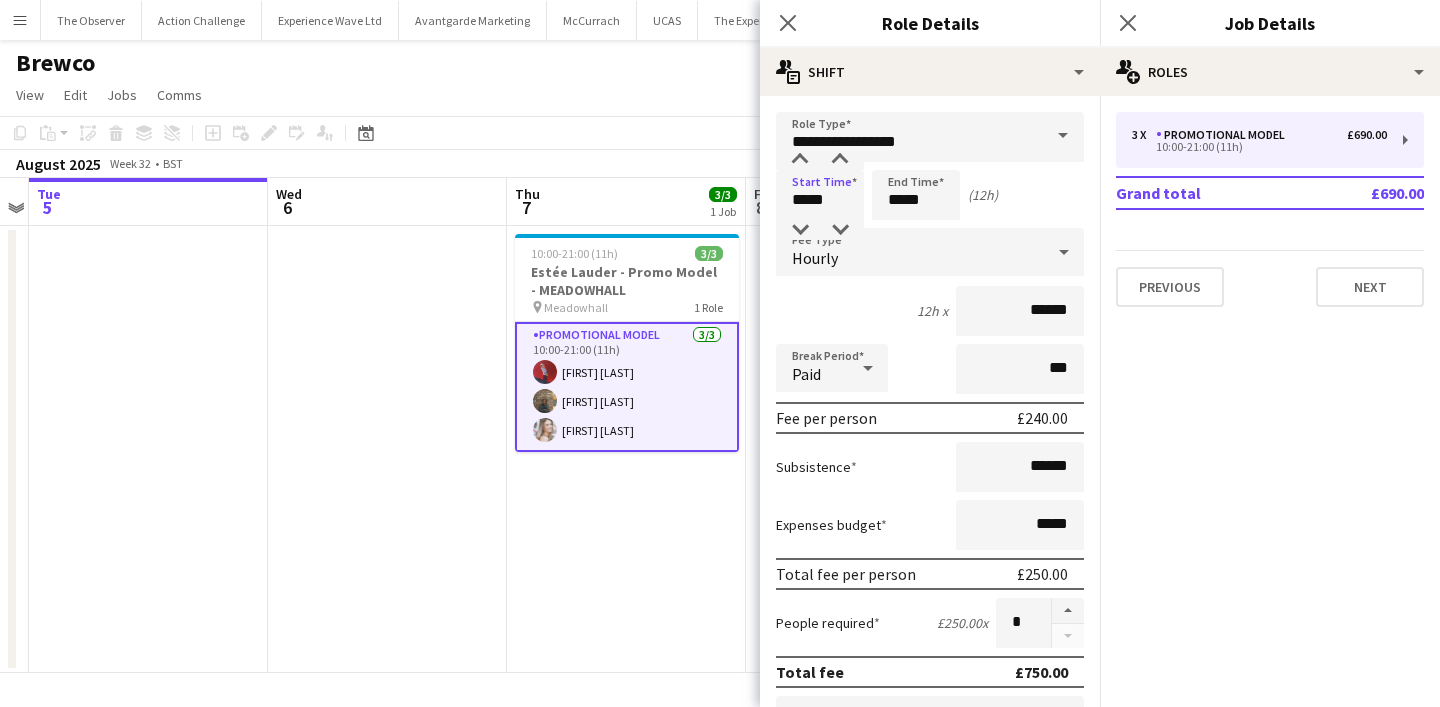 click on "10:00-21:00 (11h)    3/3   Estée Lauder - Promo Model - MEADOWHALL
pin
Meadowhall   1 Role   Promotional Model   3/3   10:00-21:00 (11h)
Maisie Thearle Sijabuliso Paul Mpofu Amber Mitchell" at bounding box center (626, 449) 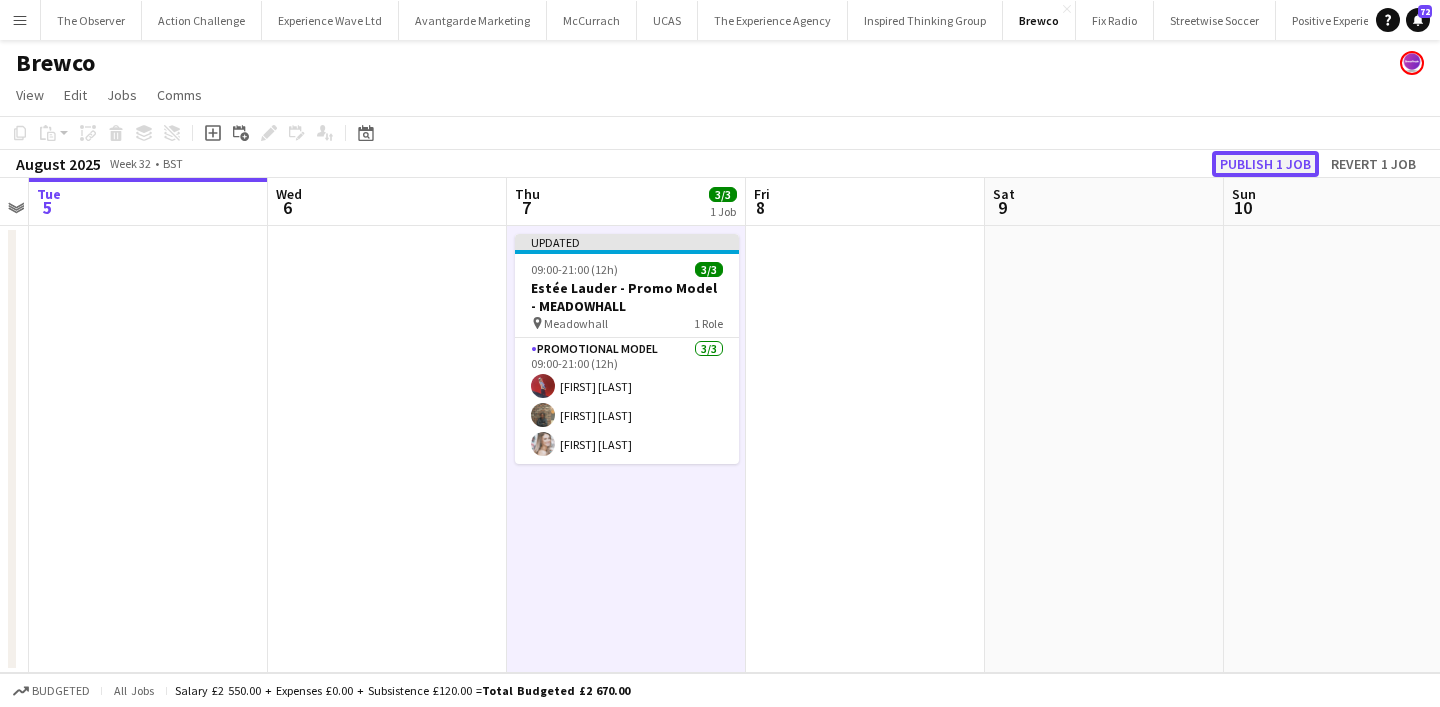click on "Publish 1 job" 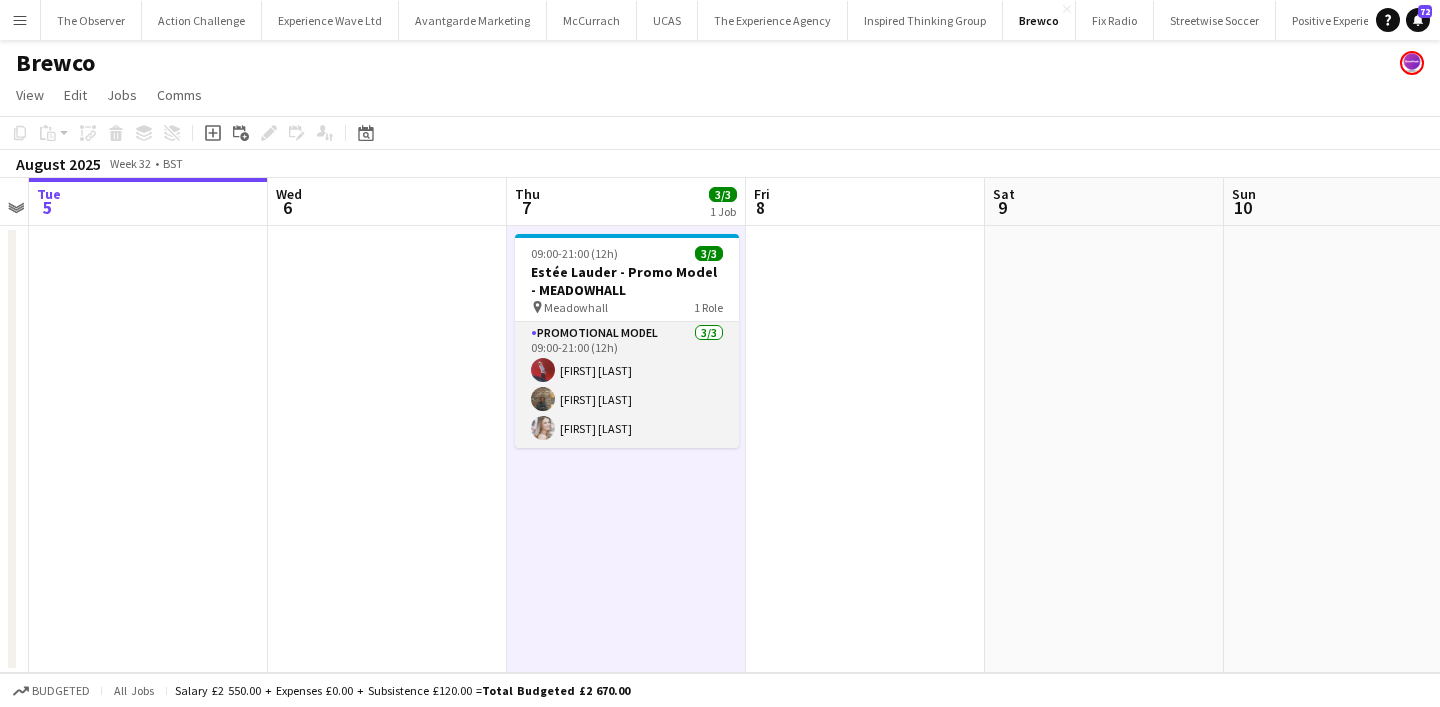 click on "Promotional Model   3/3   09:00-21:00 (12h)
Maisie Thearle Sijabuliso Paul Mpofu Amber Mitchell" at bounding box center (627, 385) 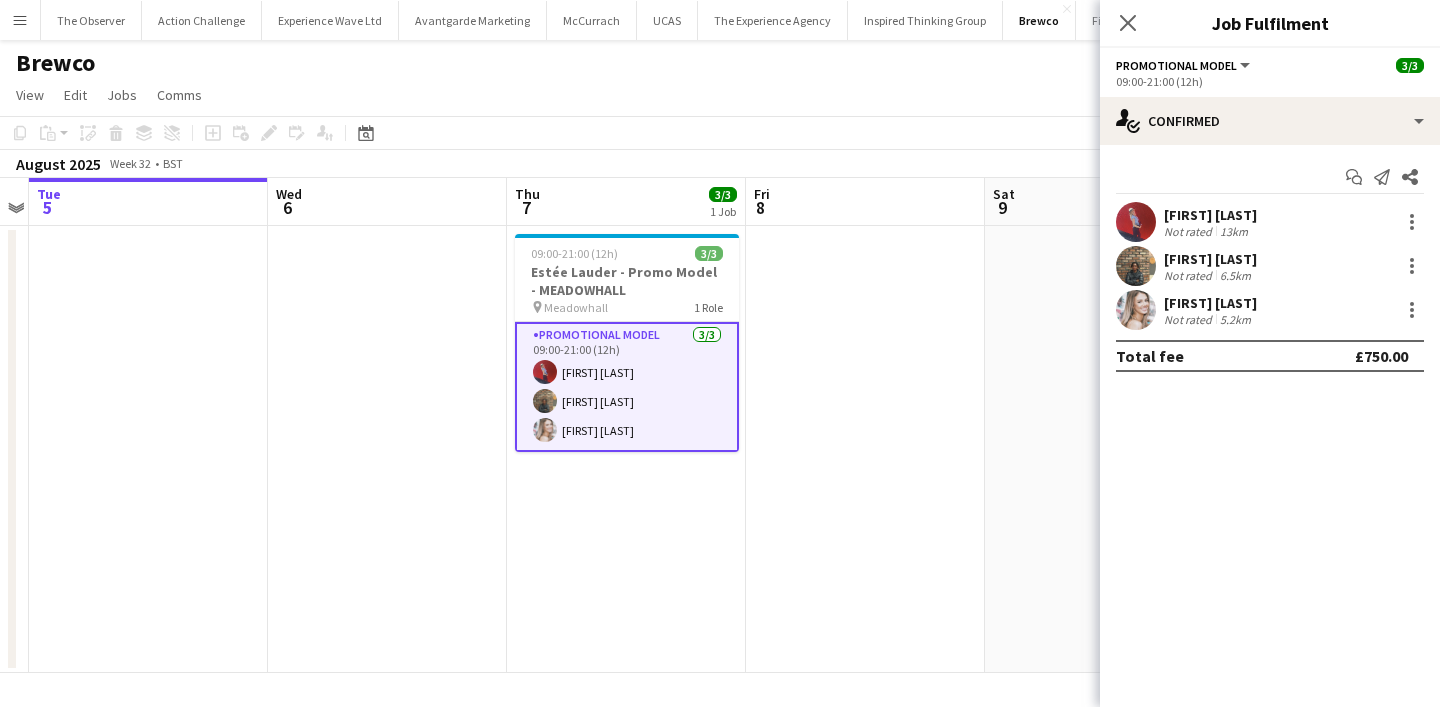 click at bounding box center (1136, 266) 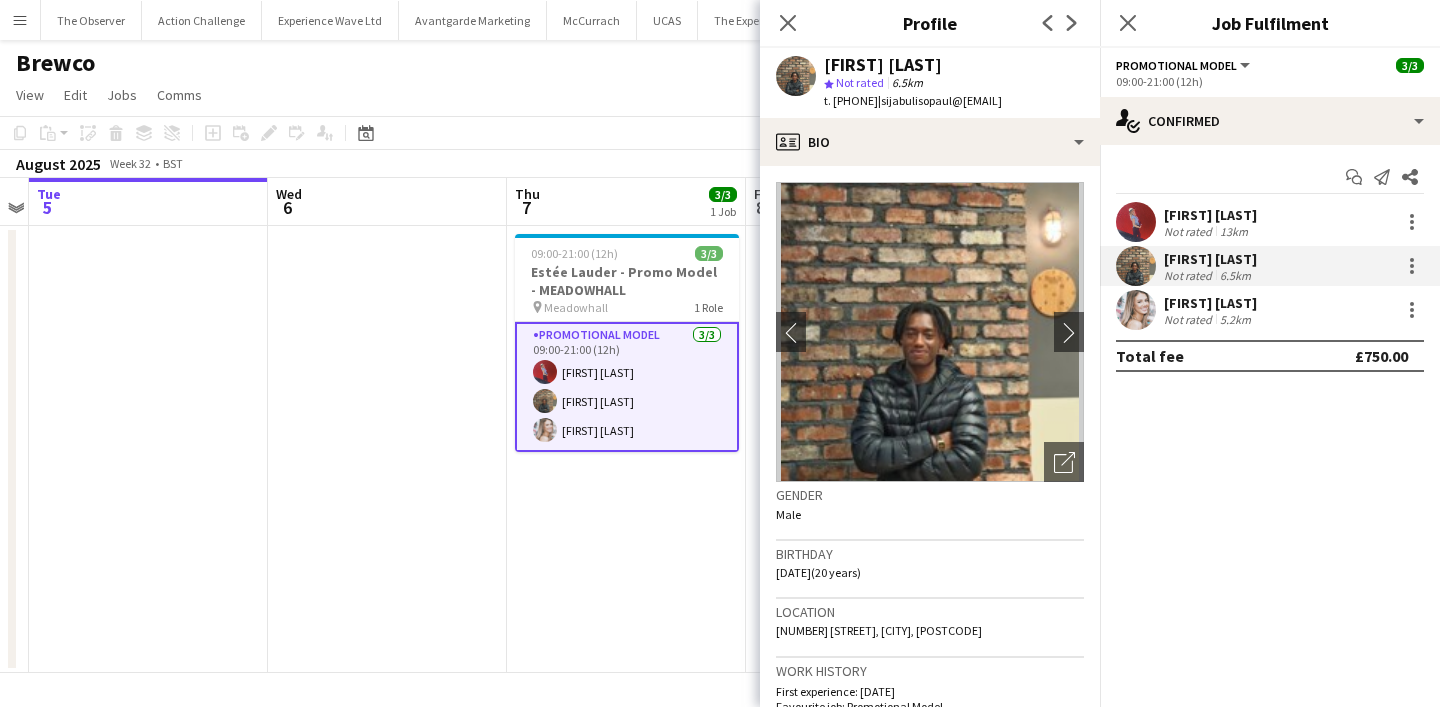 click on "t. +4407366414753   |   sijabulisopaul@gmail.com" 